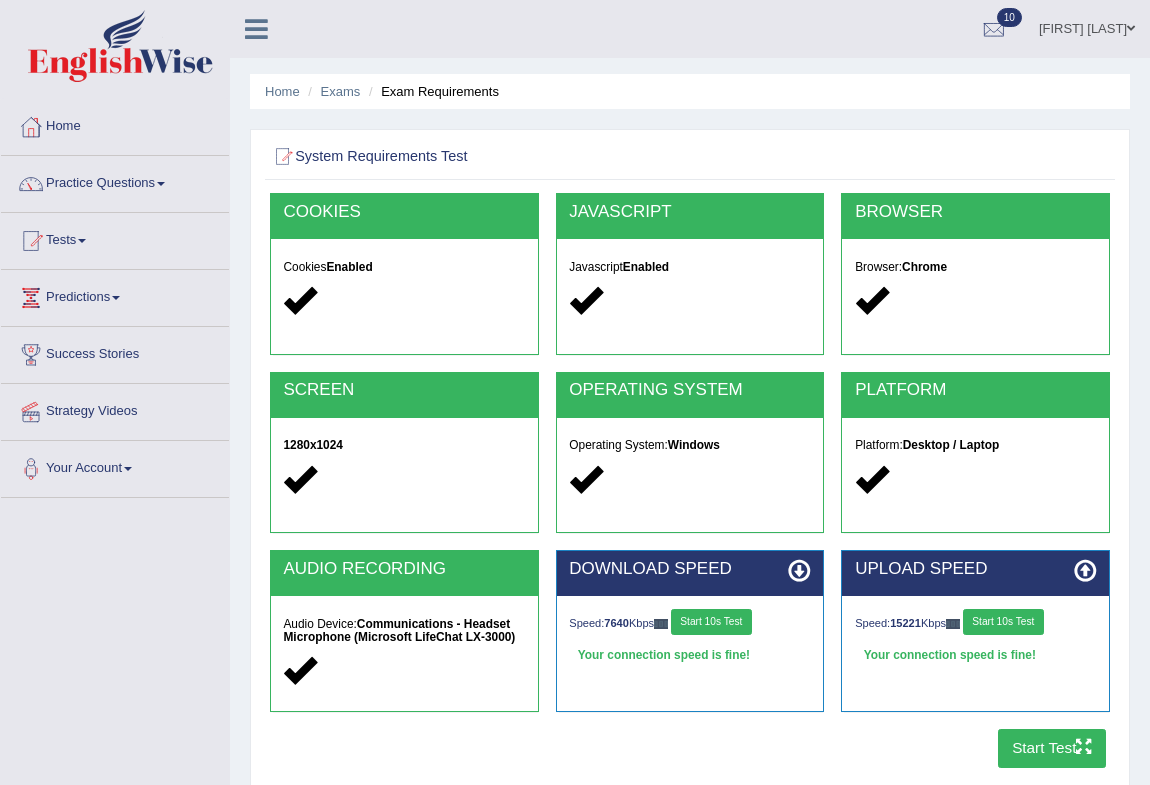 scroll, scrollTop: 0, scrollLeft: 0, axis: both 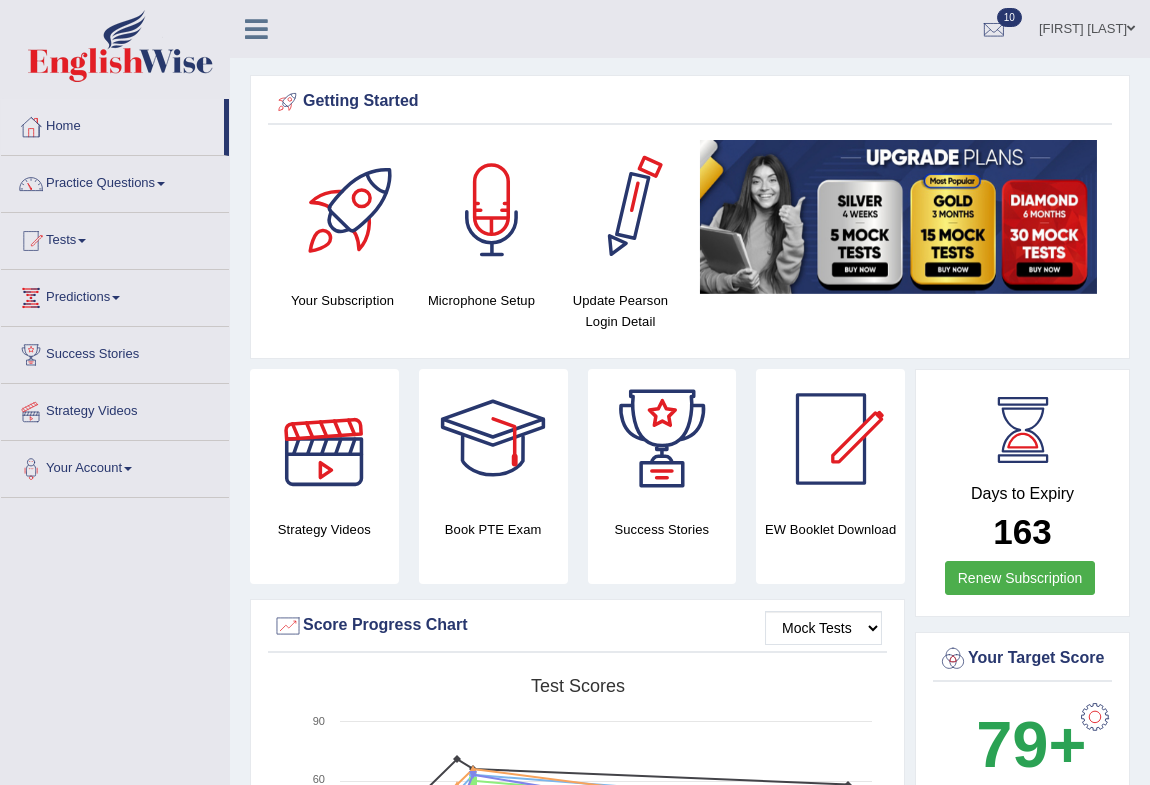 click on "Ekaterina Danilova" at bounding box center (1087, 26) 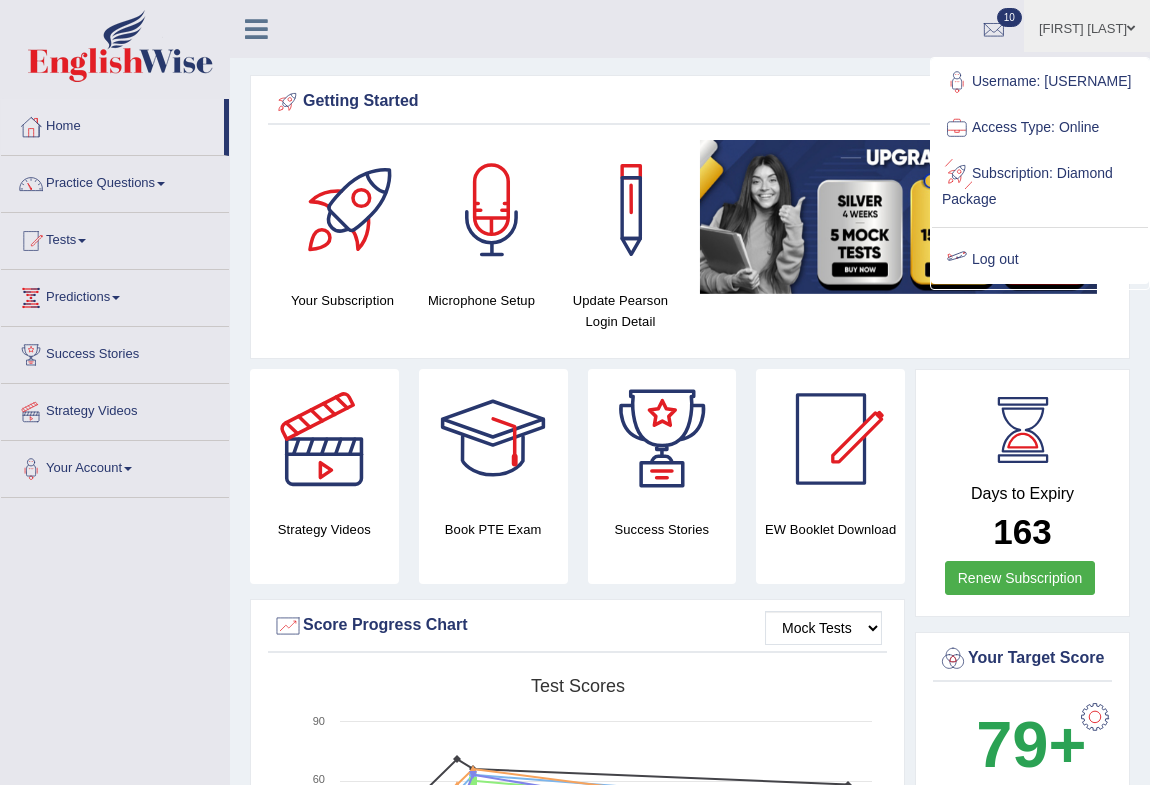 click on "Log out" at bounding box center [1040, 260] 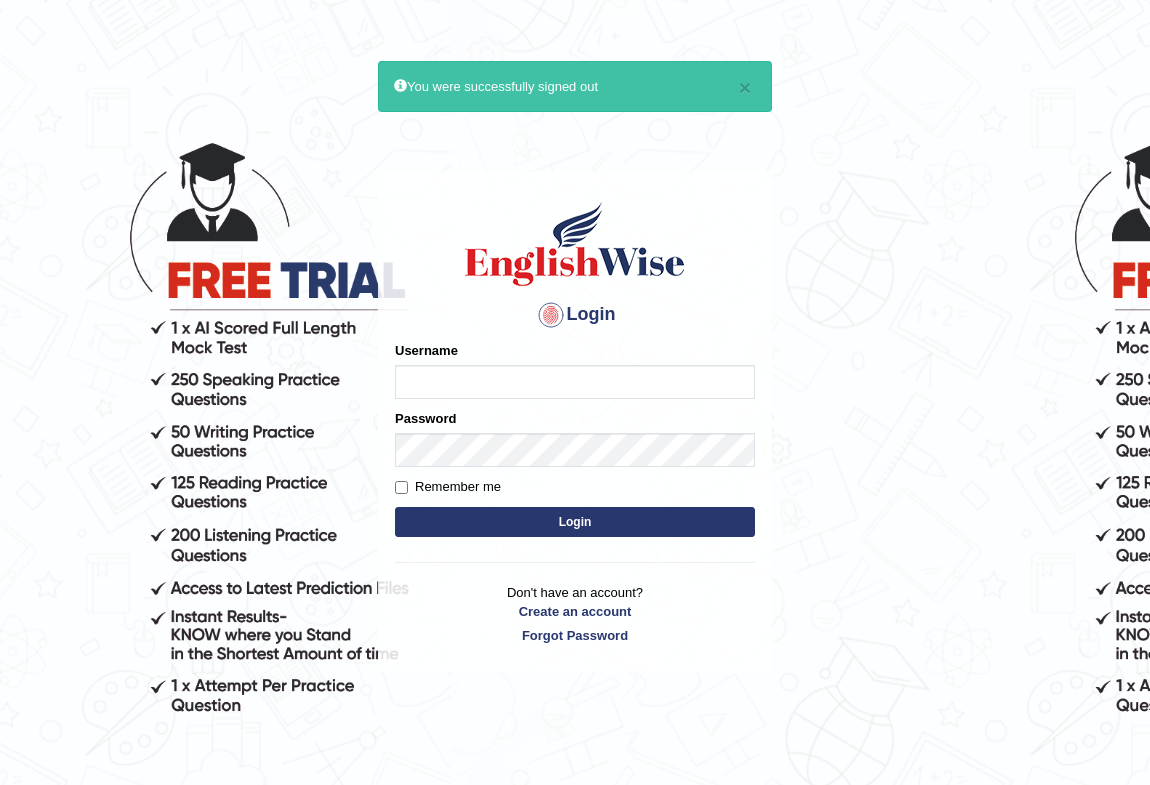 scroll, scrollTop: 0, scrollLeft: 0, axis: both 